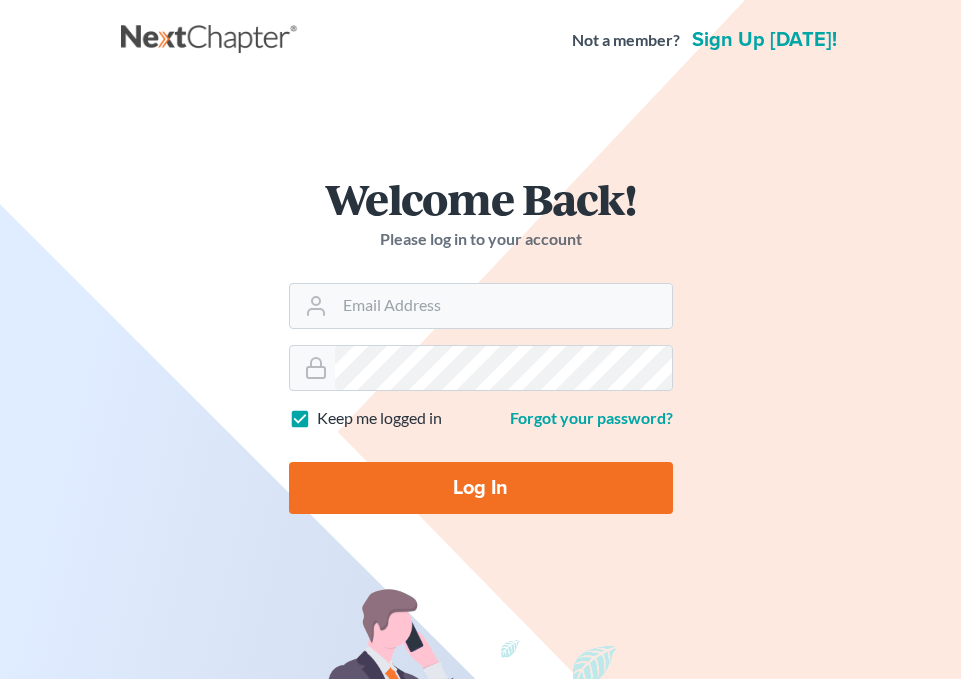 scroll, scrollTop: 0, scrollLeft: 0, axis: both 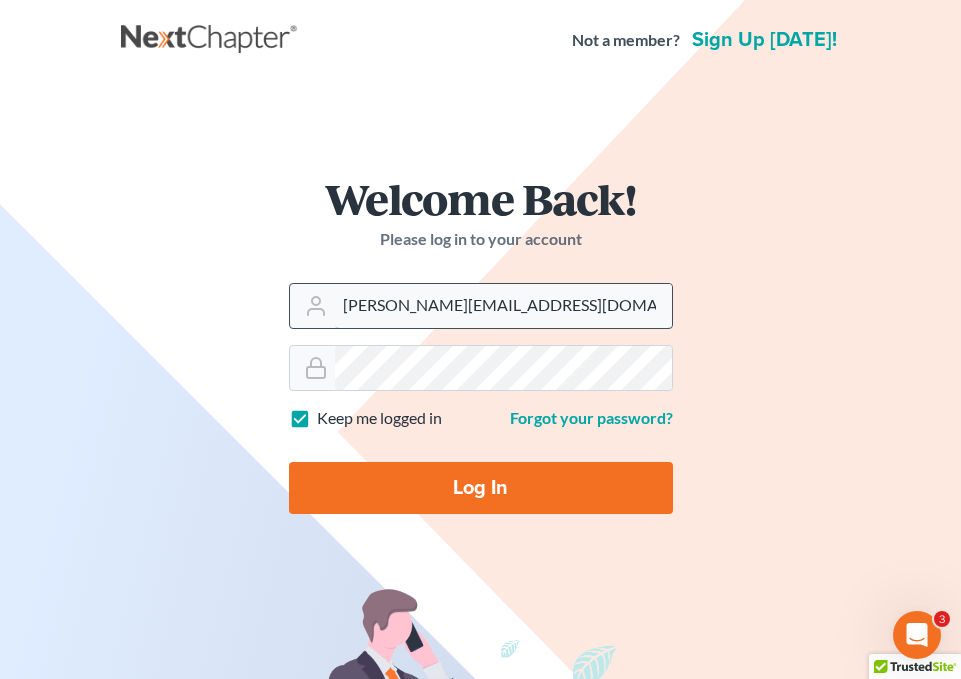 click on "brooke@johnlentz.com" at bounding box center [503, 306] 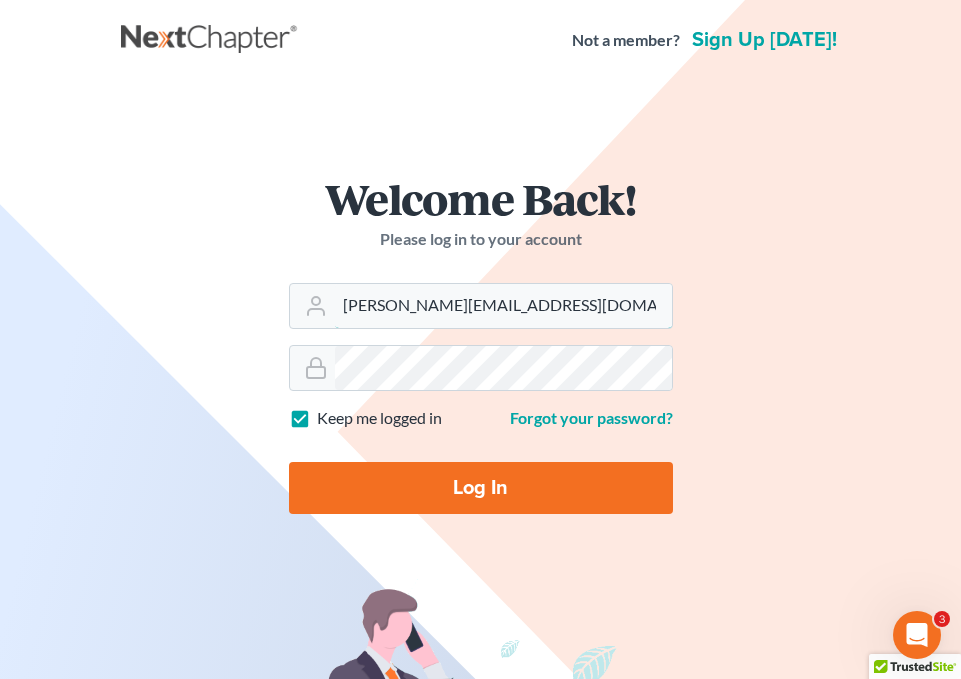 type on "[EMAIL_ADDRESS][DOMAIN_NAME]" 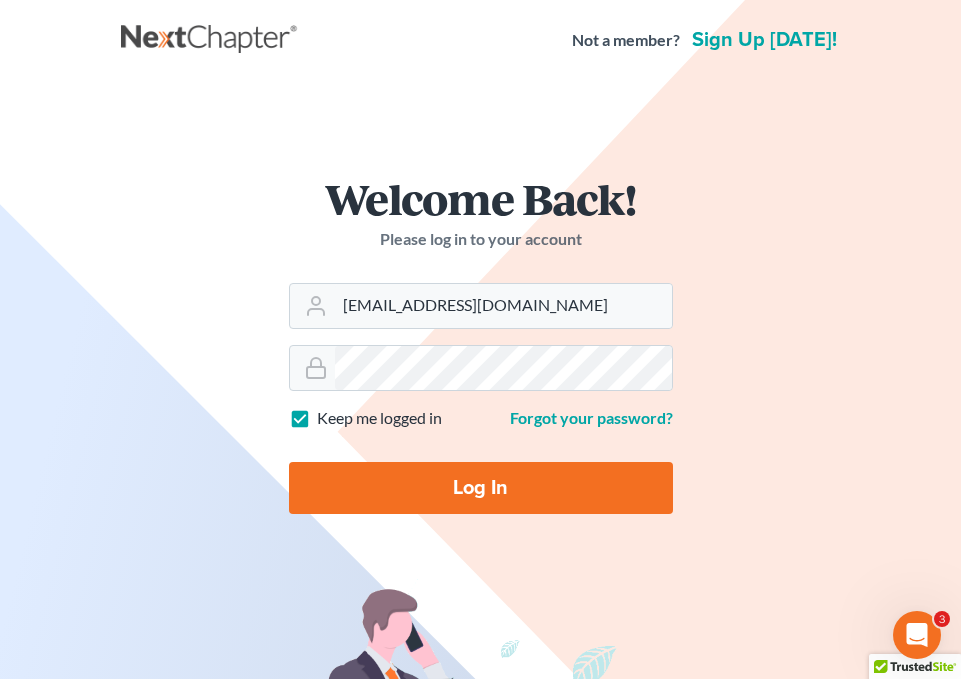 click on "Log In" at bounding box center (481, 488) 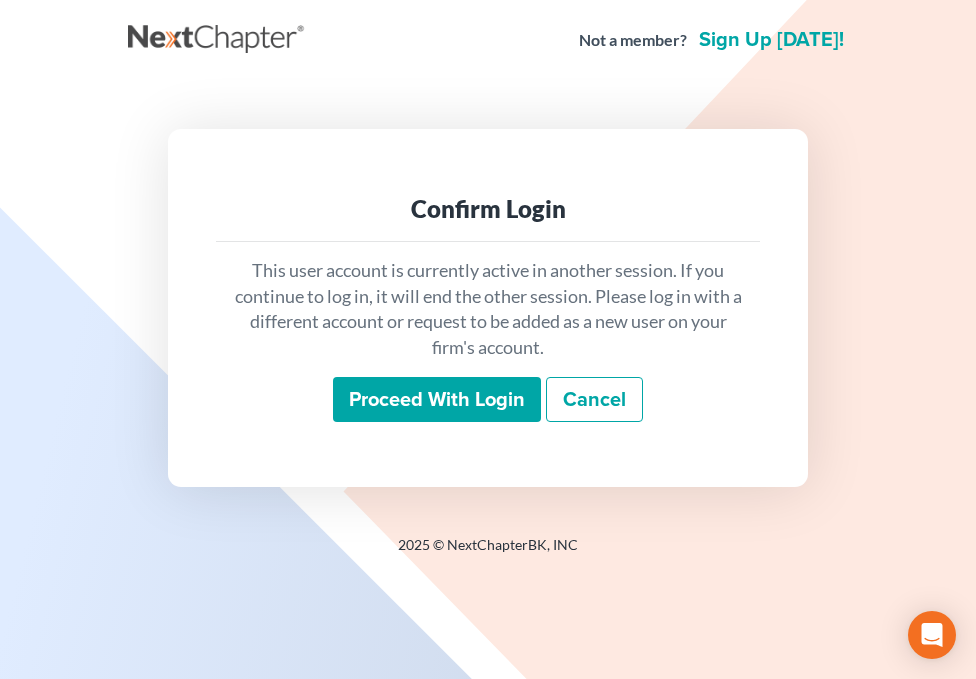 scroll, scrollTop: 0, scrollLeft: 0, axis: both 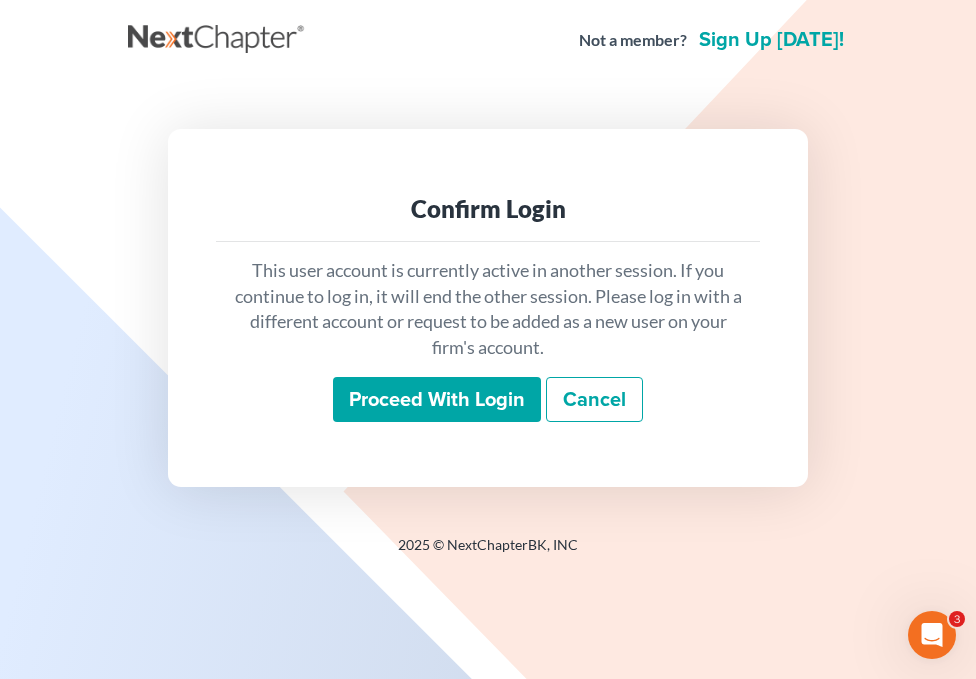 click on "Proceed with login" at bounding box center (437, 400) 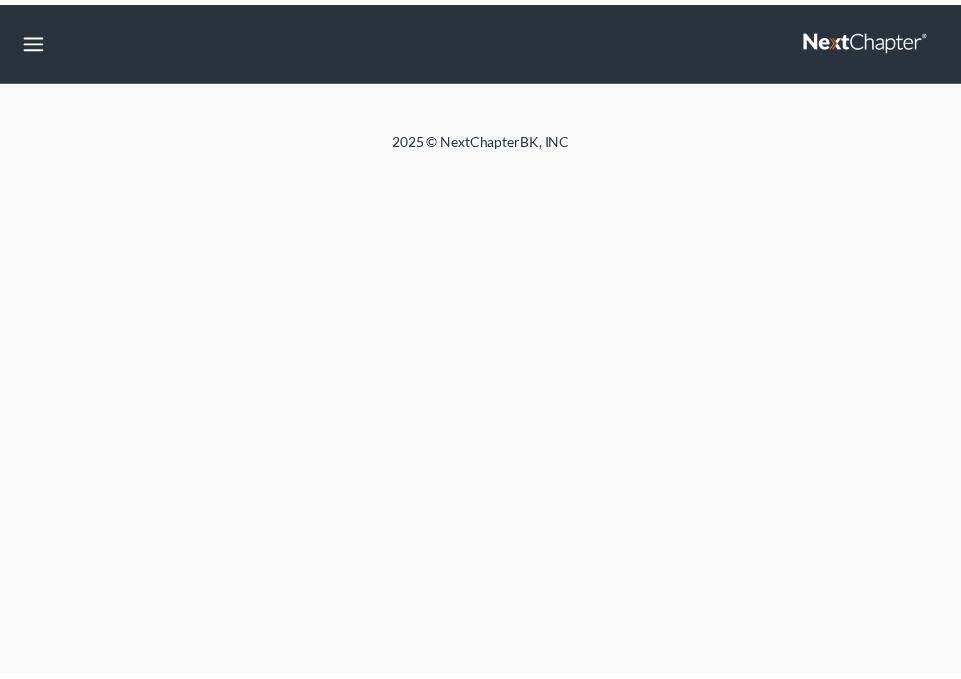 scroll, scrollTop: 0, scrollLeft: 0, axis: both 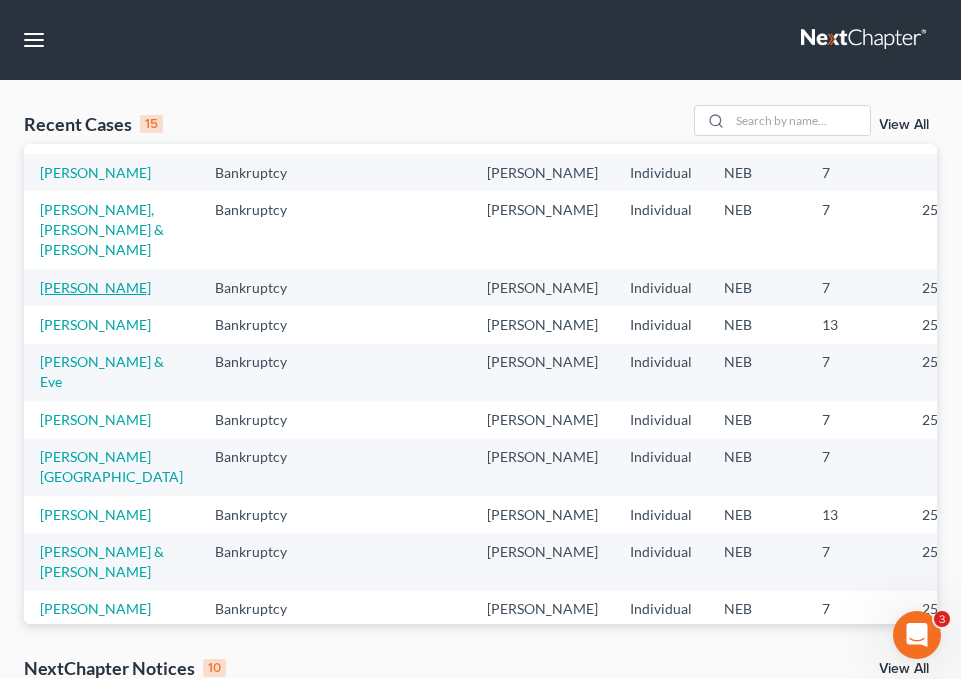 click on "[PERSON_NAME]" at bounding box center [95, 287] 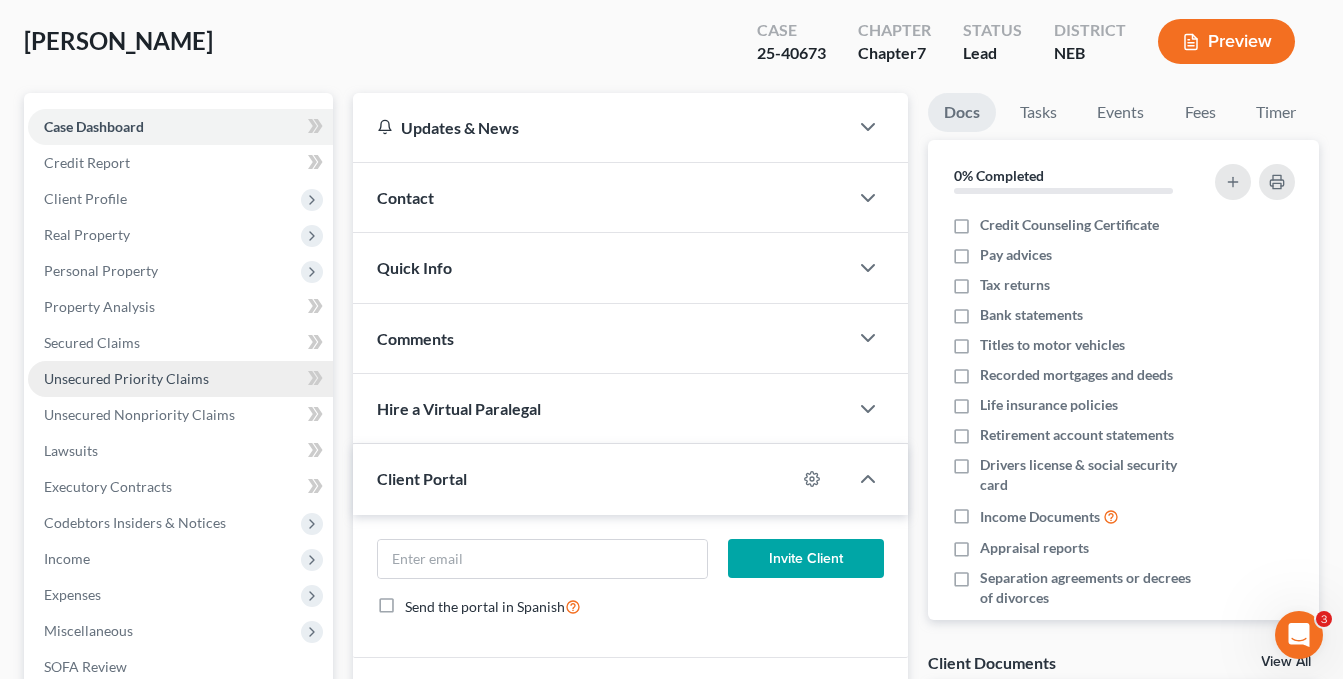 scroll, scrollTop: 100, scrollLeft: 0, axis: vertical 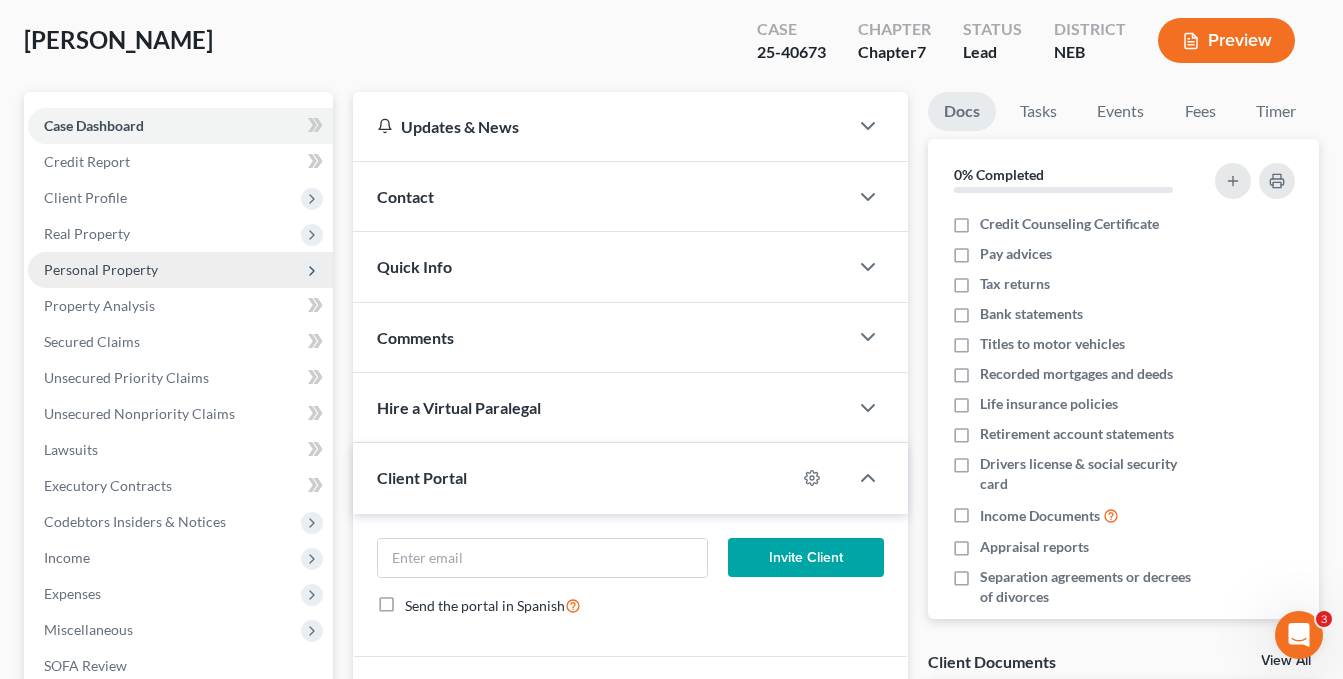click on "Personal Property" at bounding box center (180, 270) 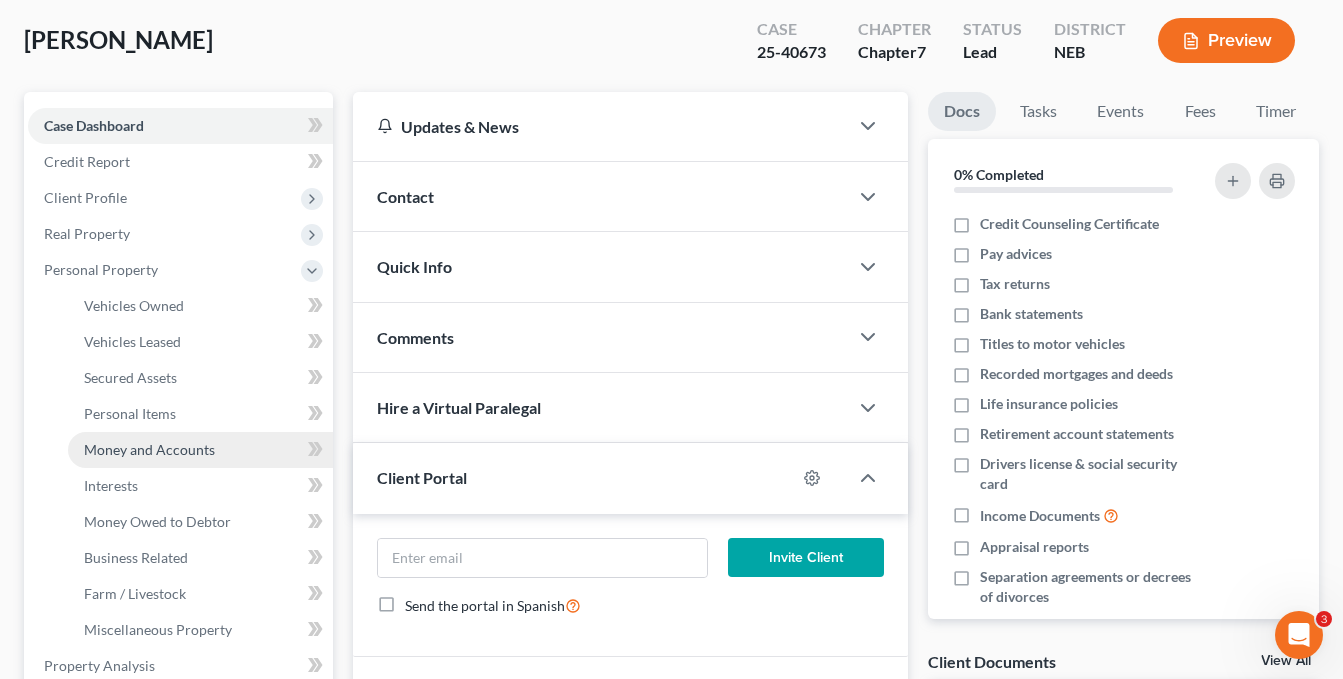 click on "Money and Accounts" at bounding box center [200, 450] 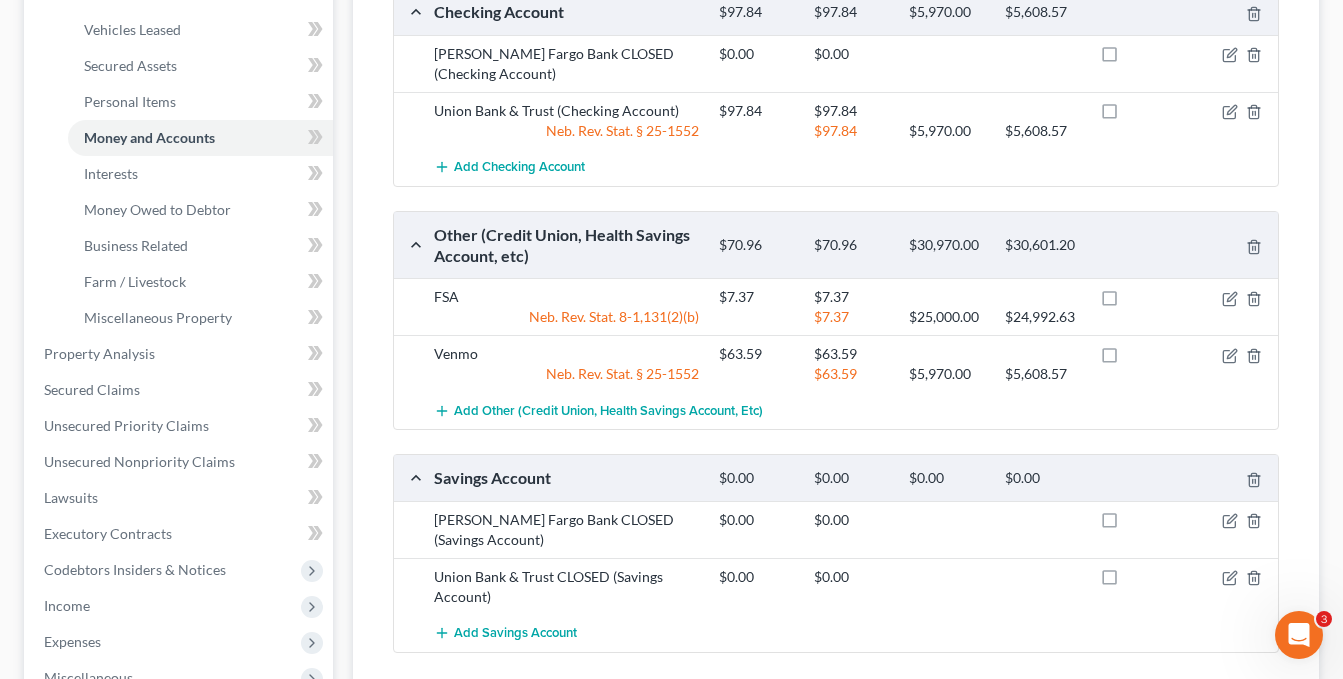 scroll, scrollTop: 400, scrollLeft: 0, axis: vertical 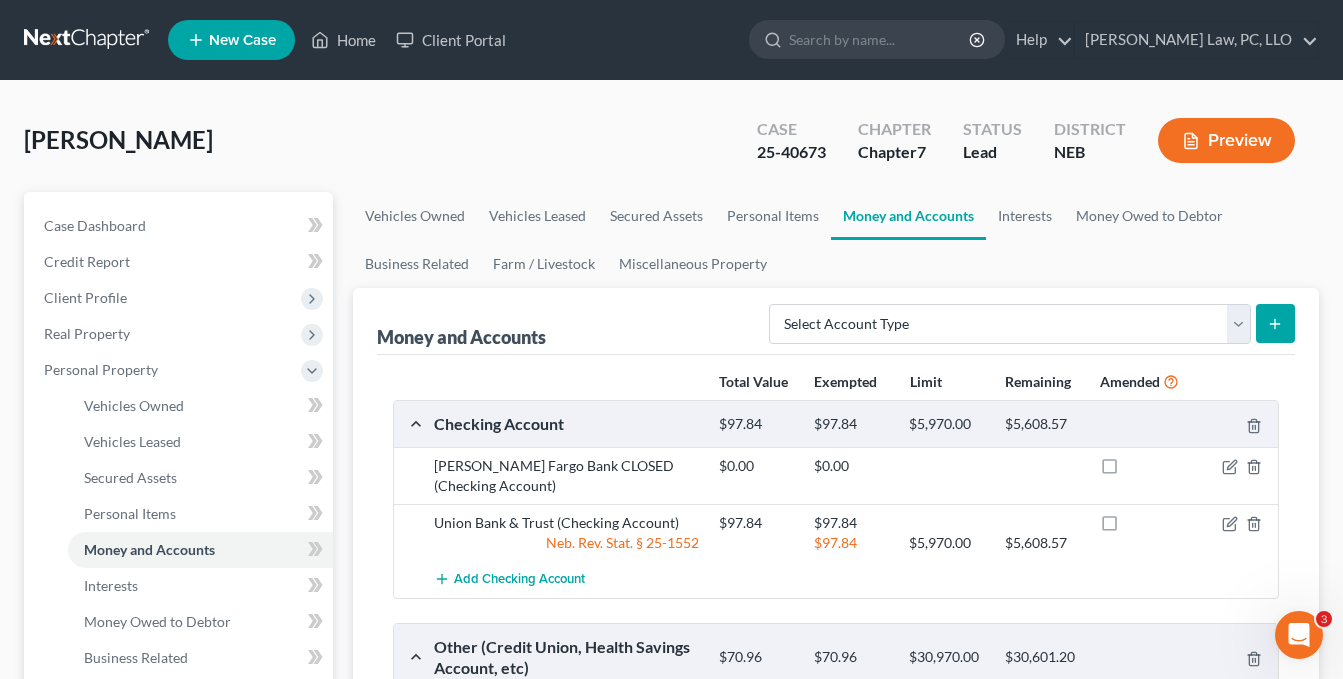 click at bounding box center [88, 40] 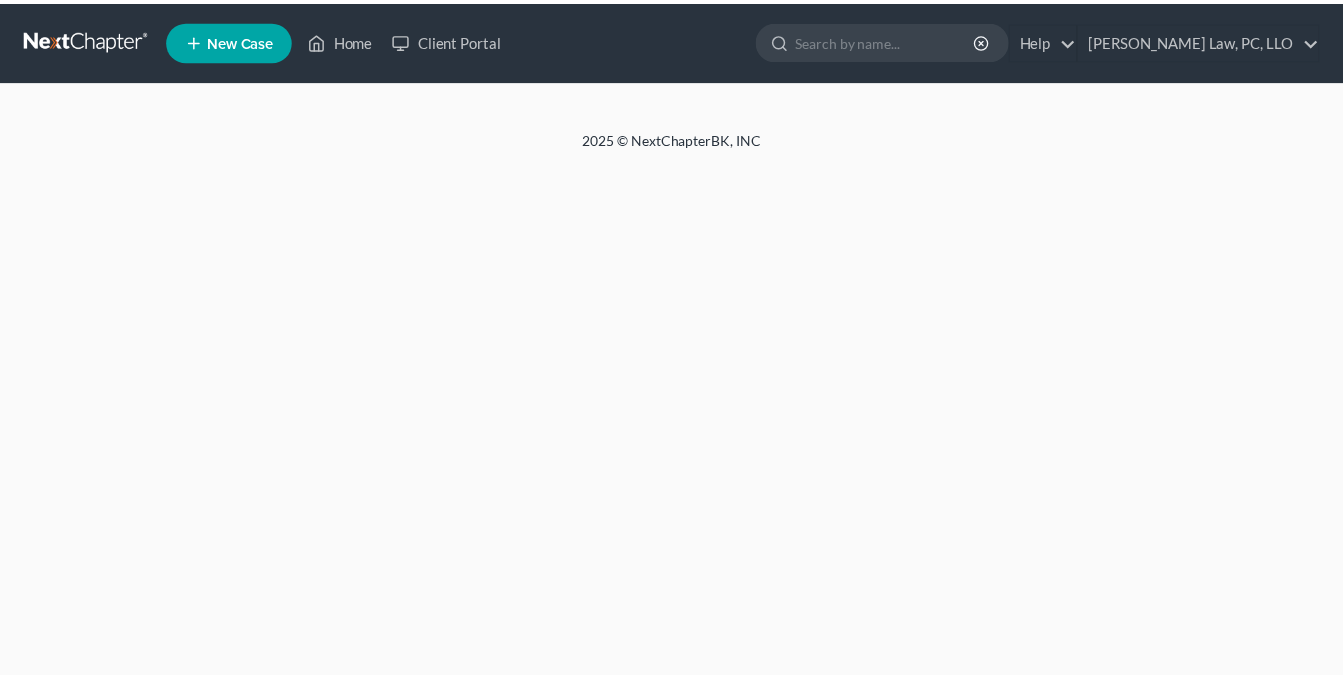 scroll, scrollTop: 0, scrollLeft: 0, axis: both 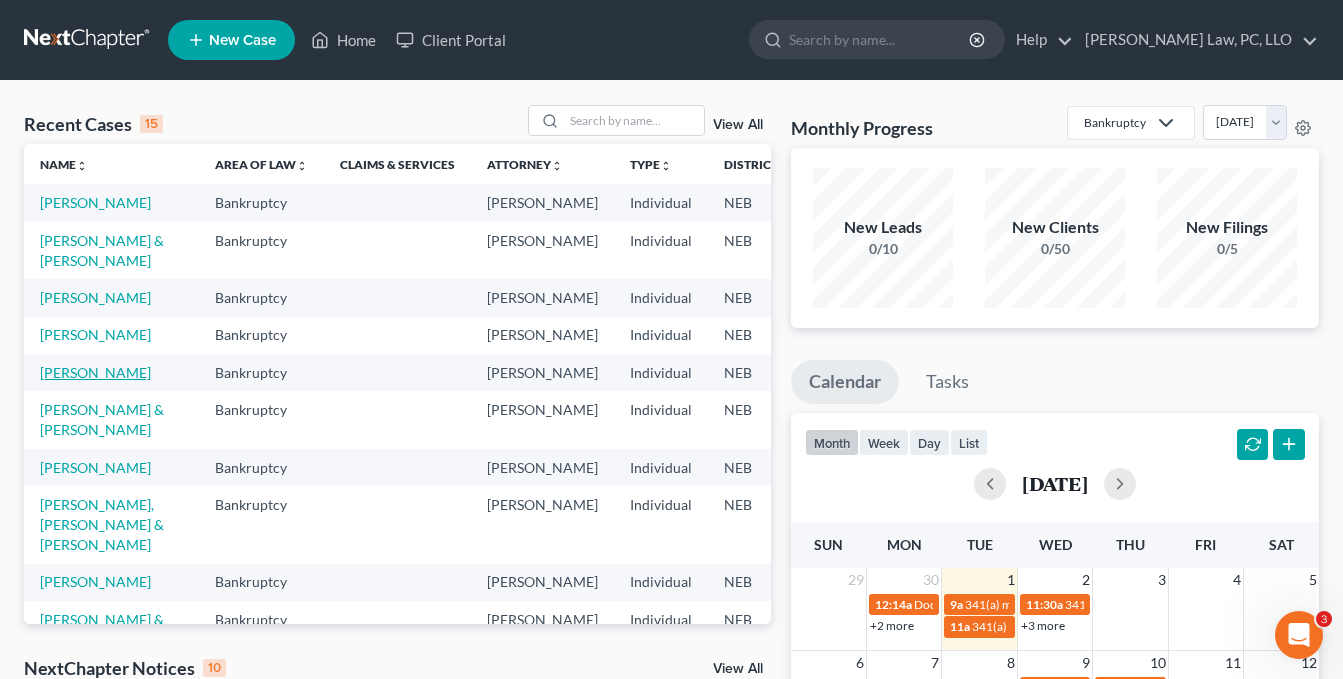 click on "[PERSON_NAME]" at bounding box center [95, 372] 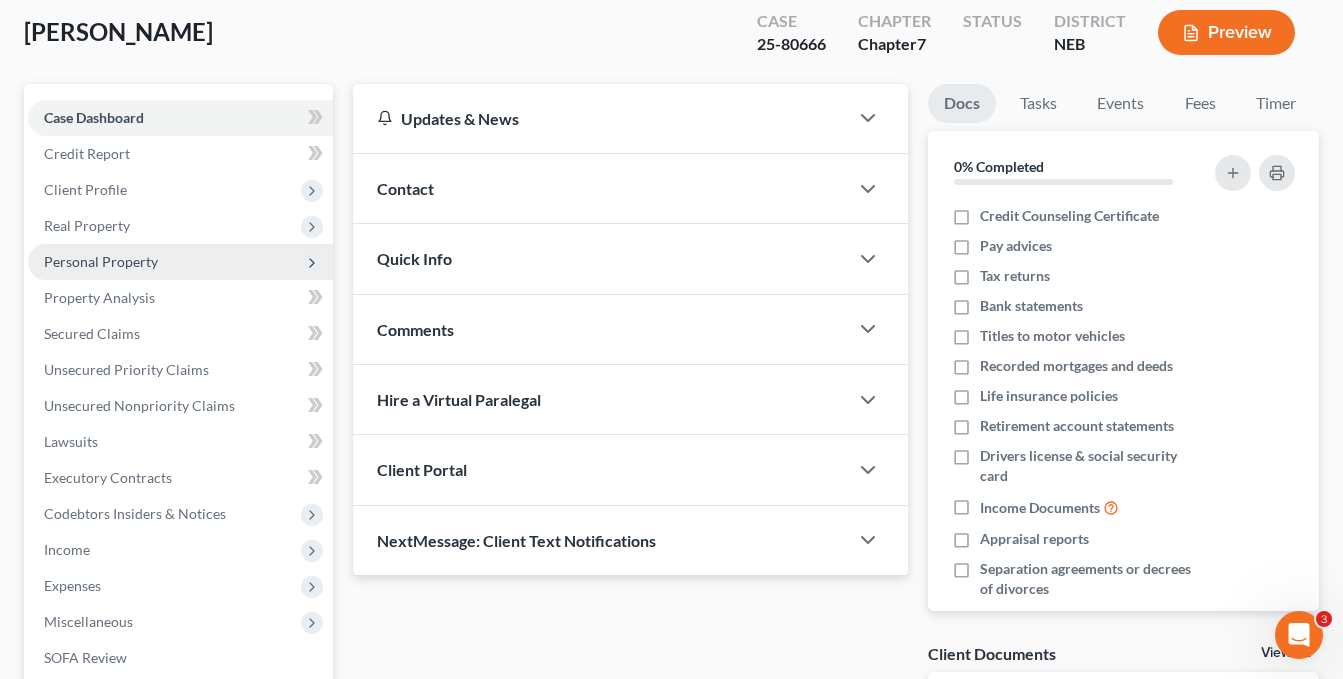 scroll, scrollTop: 84, scrollLeft: 0, axis: vertical 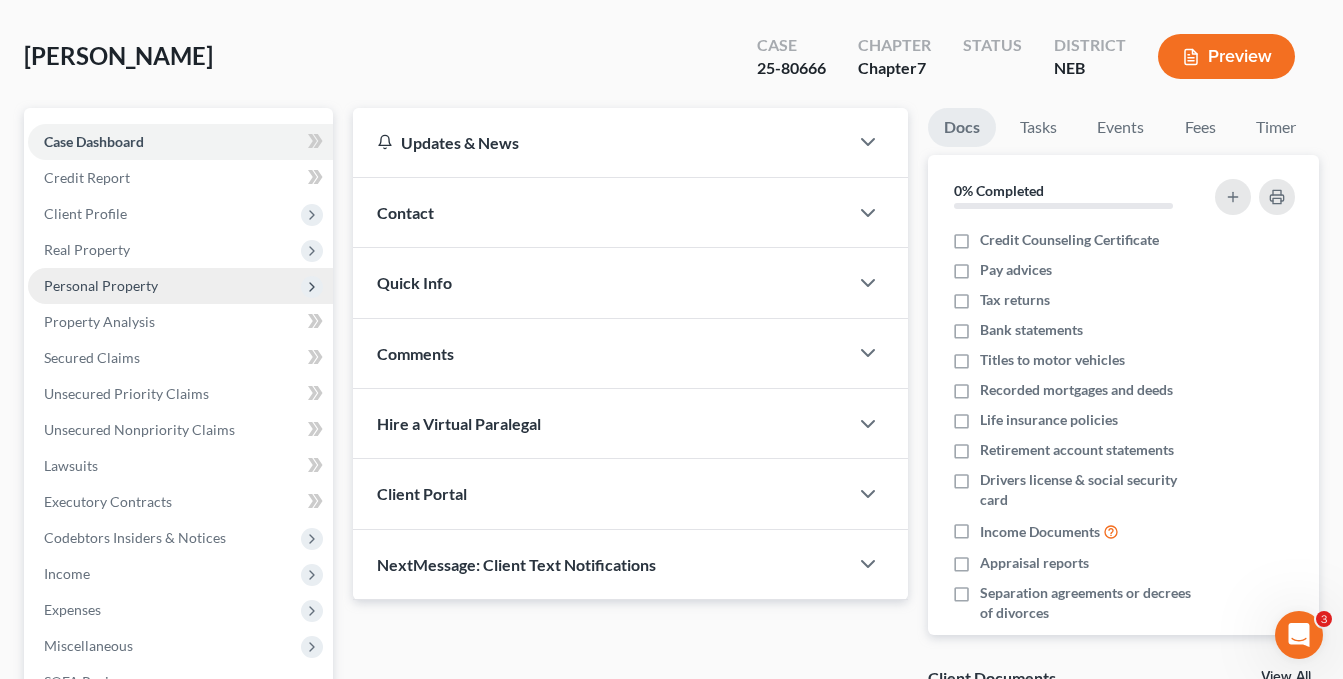 click on "Personal Property" at bounding box center (180, 286) 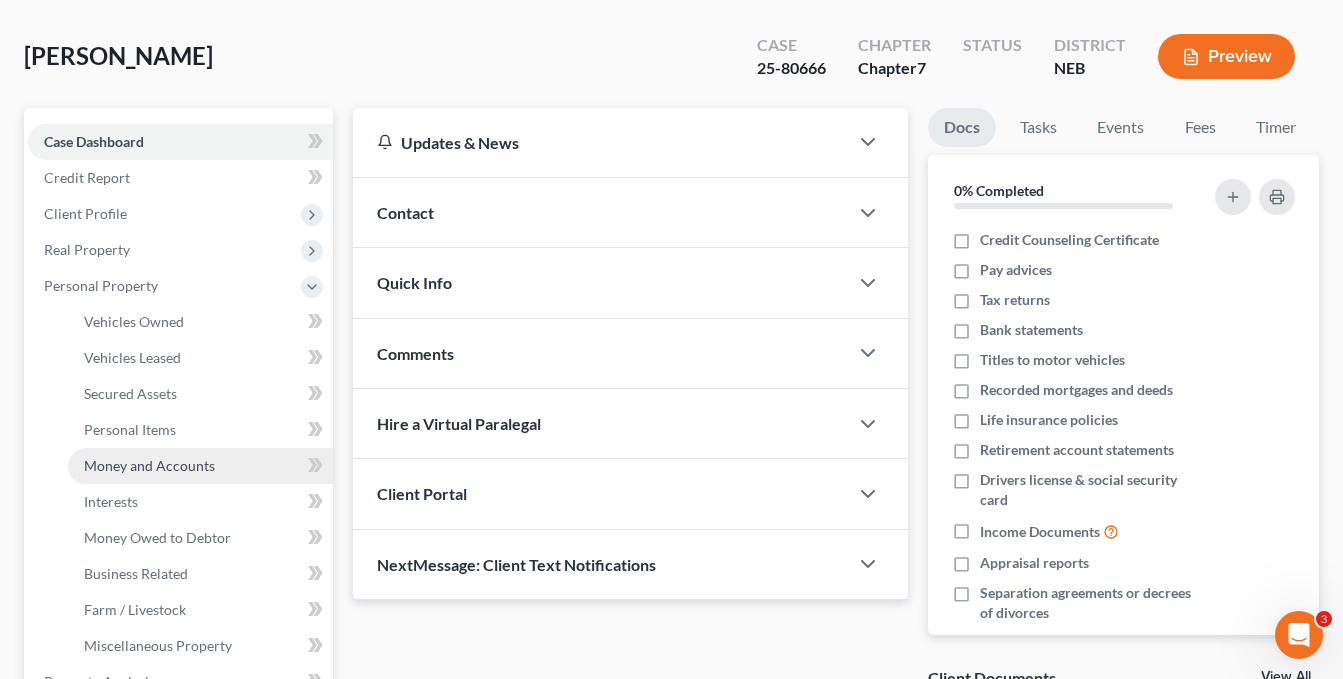 click on "Money and Accounts" at bounding box center (200, 466) 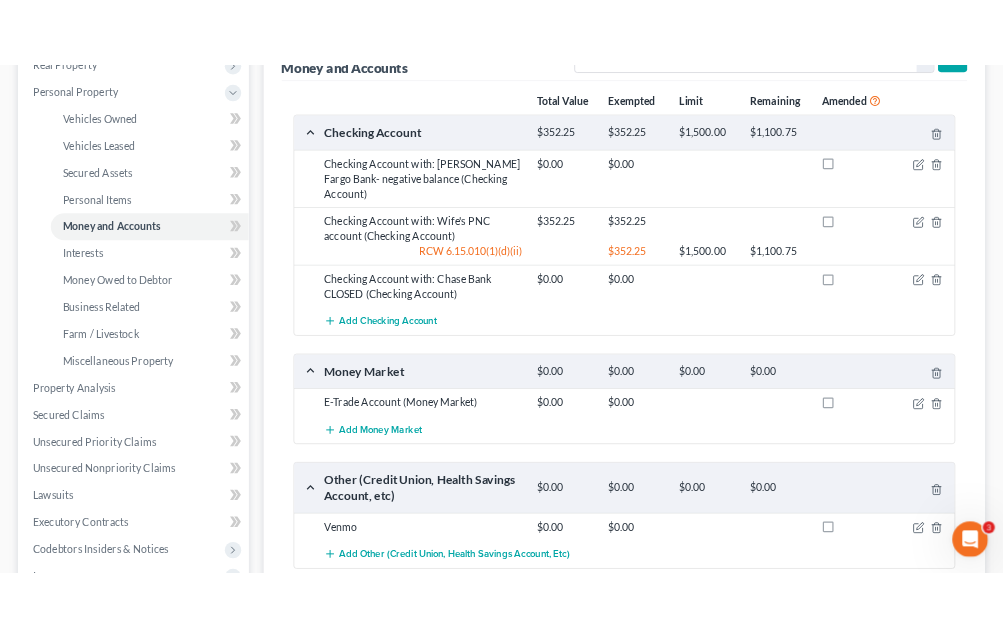 scroll, scrollTop: 400, scrollLeft: 0, axis: vertical 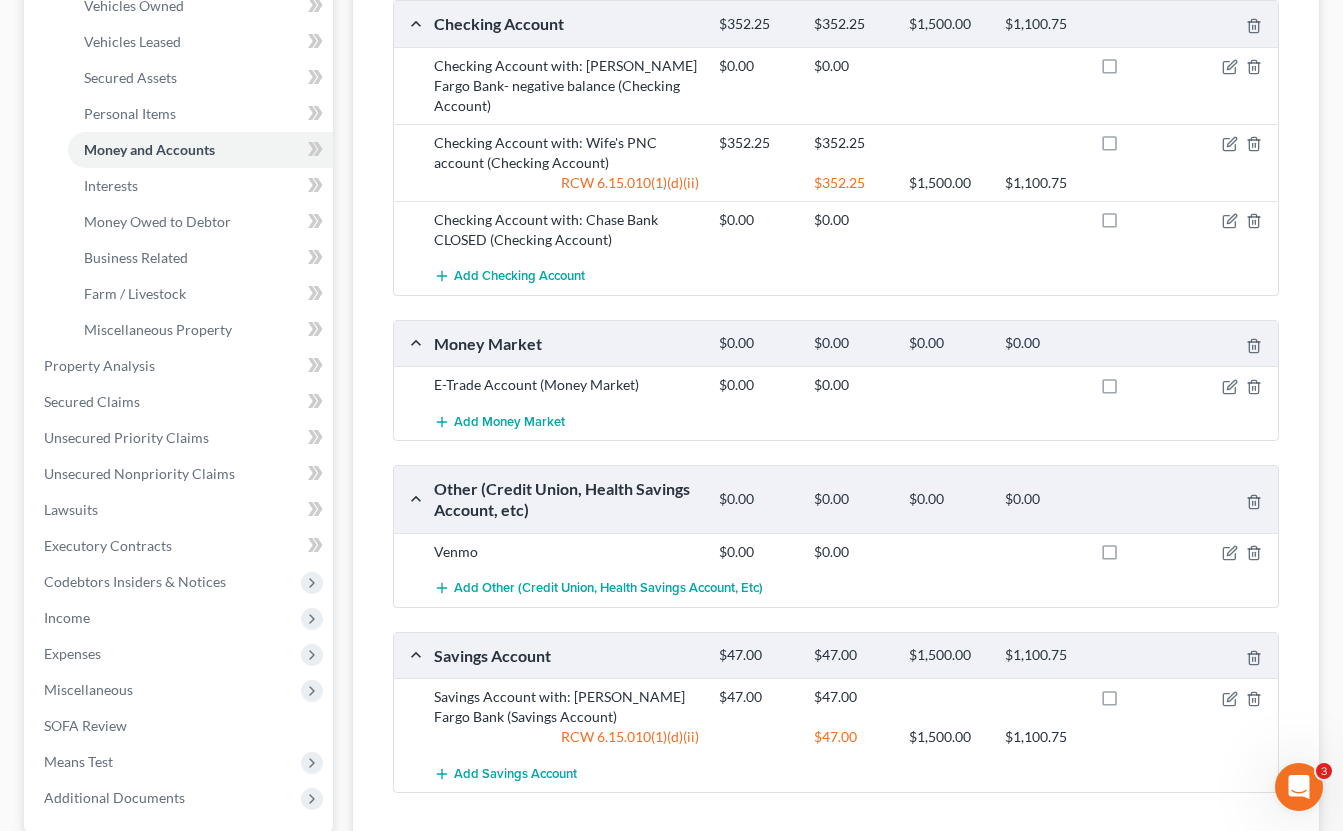 click on "Checking Account $352.25 $352.25 $1,500.00 $1,100.75
Checking Account with: [PERSON_NAME] Fargo Bank- negative balance (Checking Account) $0.00 $0.00 Checking Account with:  Wife's PNC account (Checking Account) $352.25 $352.25 RCW 6.15.010(1)(d)(ii) $352.25 $1,500.00 $1,100.75 Checking Account with: Chase Bank CLOSED (Checking Account) $0.00 $0.00 Add Checking Account
Money Market $0.00 $0.00 $0.00 $0.00
E-Trade Account (Money Market) $0.00 $0.00 Add Money Market
Other (Credit Union, Health Savings Account, etc) $0.00 $0.00 $0.00 $0.00
Venmo $0.00 $0.00 Add Other (Credit Union, Health Savings Account, etc)
Savings Account $47.00 $47.00 $1,500.00 $1,100.75
Savings Account with: [PERSON_NAME] Fargo Bank (Savings Account) $47.00 $47.00 RCW 6.15.010(1)(d)(ii) $47.00 $1,500.00 $1,100.75 Add Savings Account" at bounding box center [836, 396] 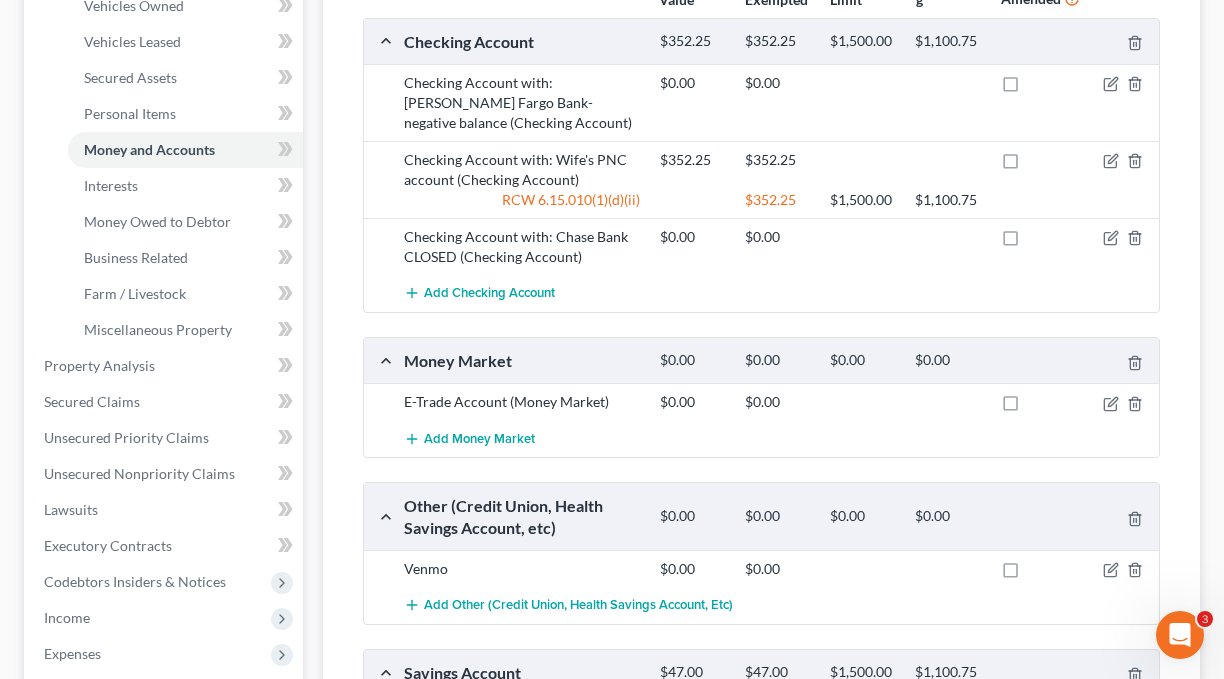 click on "Money and Accounts Select Account Type Brokerage (A/B: 18, SOFA: 20) Cash on Hand (A/B: 16) Certificates of Deposit (A/B: 17, SOFA: 20) Checking Account (A/B: 17, SOFA: 20) Money Market (A/B: 18, SOFA: 20) Other (Credit Union, Health Savings Account, etc) (A/B: 17, SOFA: 20) Safe Deposit Box (A/B: 16) Savings Account (A/B: 17, SOFA: 20) Security Deposits or Prepayments (A/B: 22)
Total Value Exempted Limit Remaining Amended
Checking Account $352.25 $352.25 $1,500.00 $1,100.75
Checking Account with: [PERSON_NAME] Fargo Bank- negative balance (Checking Account) $0.00 $0.00 Checking Account with:  Wife's PNC account (Checking Account) $352.25 $352.25 RCW 6.15.010(1)(d)(ii) $352.25 $1,500.00 $1,100.75 Checking Account with: Chase Bank CLOSED (Checking Account) $0.00 $0.00 Add Checking Account
Money Market $0.00 $0.00 $0.00 $0.00
E-Trade Account (Money Market) $0.00 $0.00 Add Money Market
$0.00 $0.00 $0.00 $0.00" at bounding box center [761, 383] 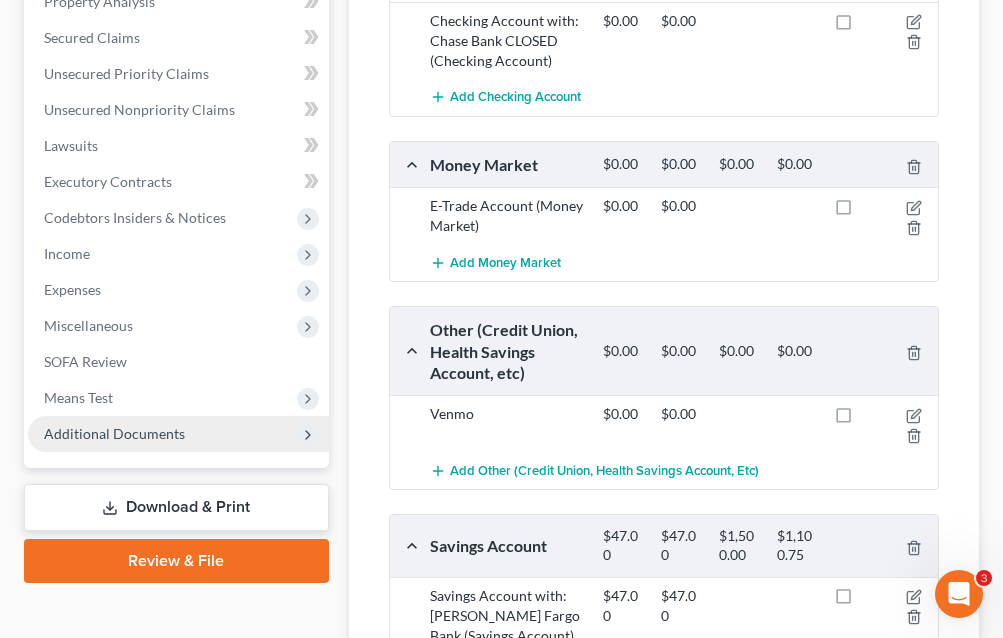 click on "Additional Documents" at bounding box center (114, 433) 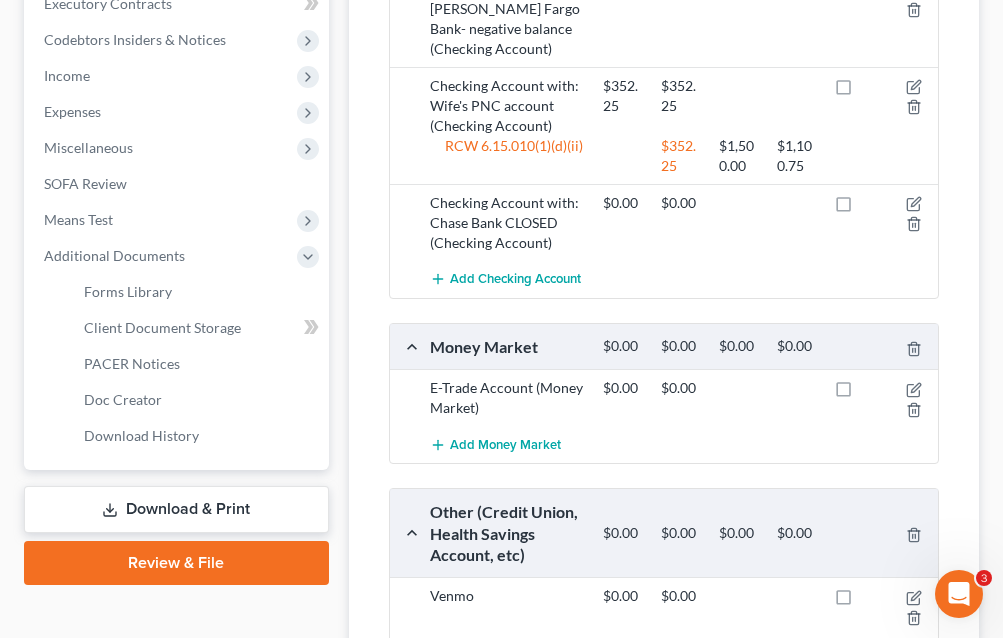 scroll, scrollTop: 640, scrollLeft: 0, axis: vertical 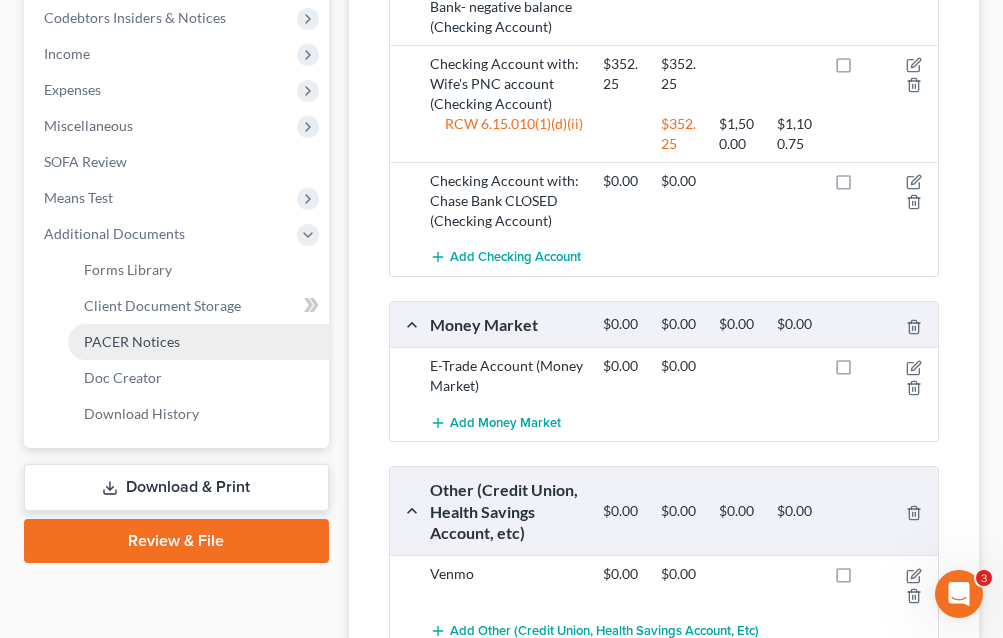 click on "PACER Notices" at bounding box center (132, 341) 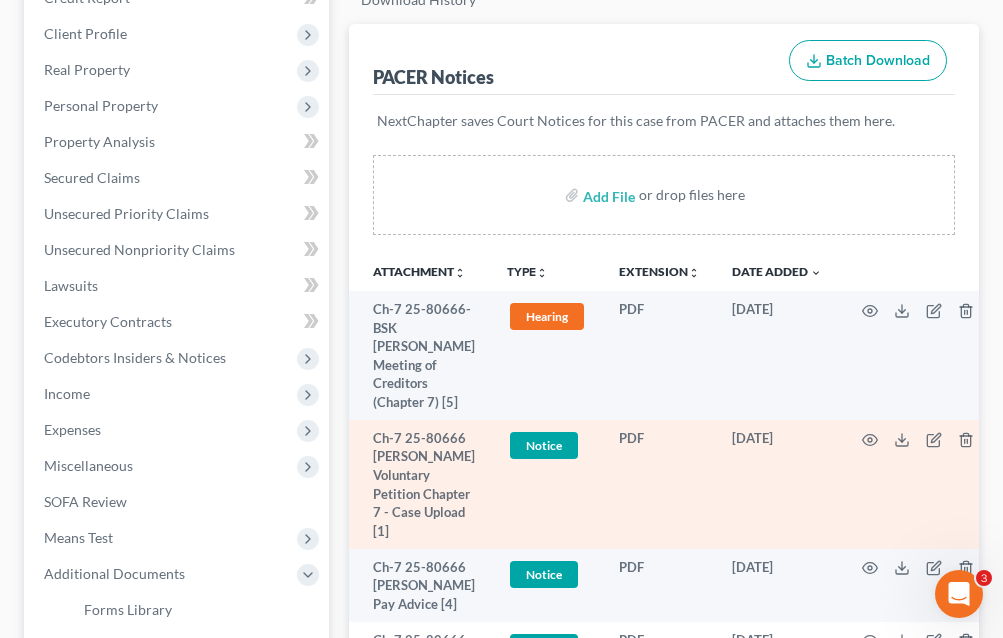 scroll, scrollTop: 400, scrollLeft: 0, axis: vertical 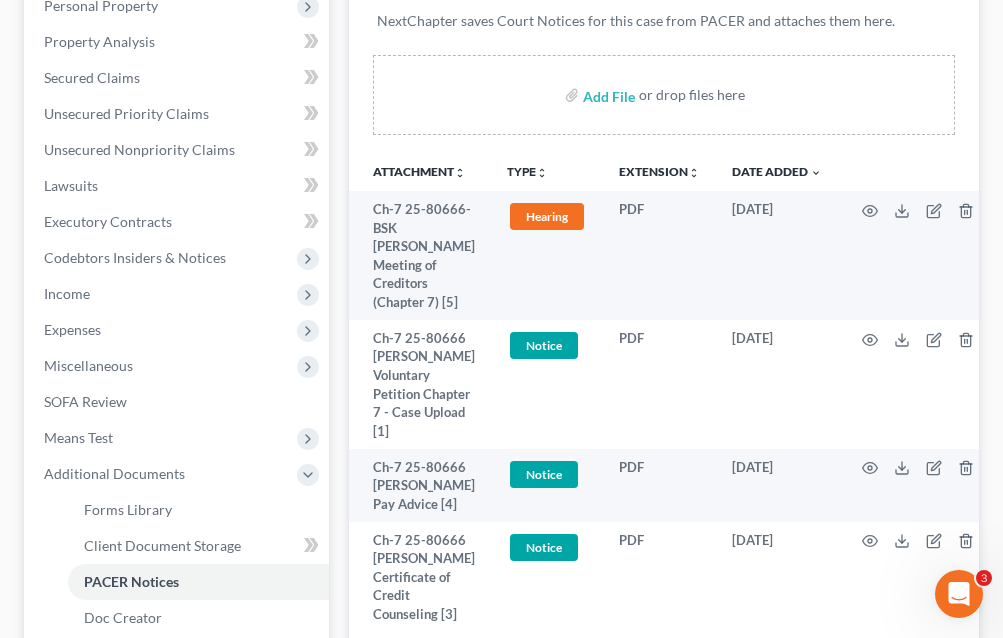 click on "Forms Library
Client Document Storage
PACER Notices
Doc Creator
Download History
PACER Notices
Batch Download
NextChapter saves Court Notices for this case from PACER and attaches them here.
Add File
or drop files here
Attachment
unfold_more
expand_more
expand_less
TYPE unfold_more NONE Asset Attachment Hearing Notice Proof of Claim SOFA Attachment
Extension
unfold_more
expand_more
expand_less
Date Added
unfold_more
expand_more
expand_less
Ch-7 25-80666-BSK [PERSON_NAME] Meeting of Creditors (Chapter 7) [5] Hearing + Add Tag Hearing × Select an option or create one Asset Attachment Hearing Notice Proof of Claim SOFA Attachment PDF [DATE] Ch-7 25-80666 [PERSON_NAME] Voluntary Petition Chapter 7 - Case Upload [1] Notice + Add Tag Notice × Select an option or create one Asset Attachment Hearing Notice Proof of Claim PDF ×" at bounding box center [664, 315] 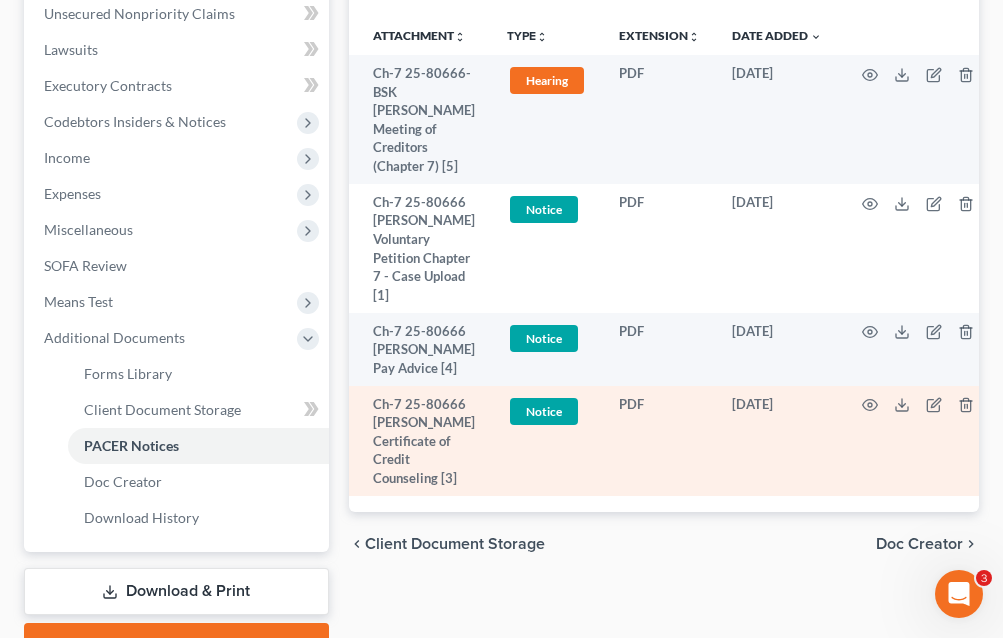 scroll, scrollTop: 500, scrollLeft: 0, axis: vertical 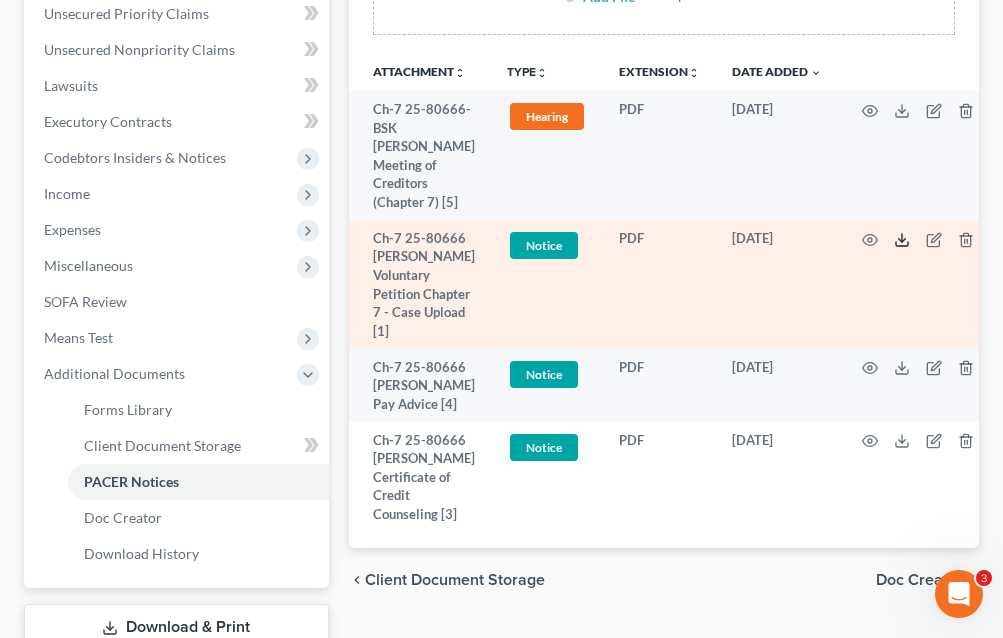 click 